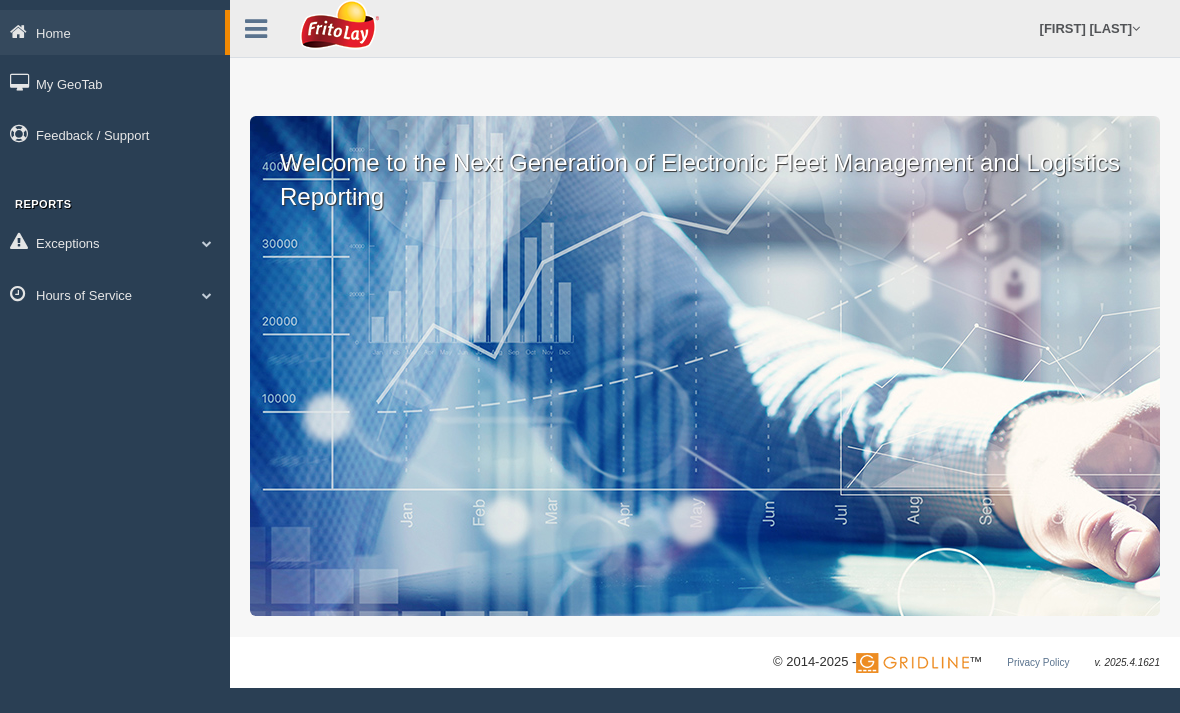 scroll, scrollTop: 0, scrollLeft: 0, axis: both 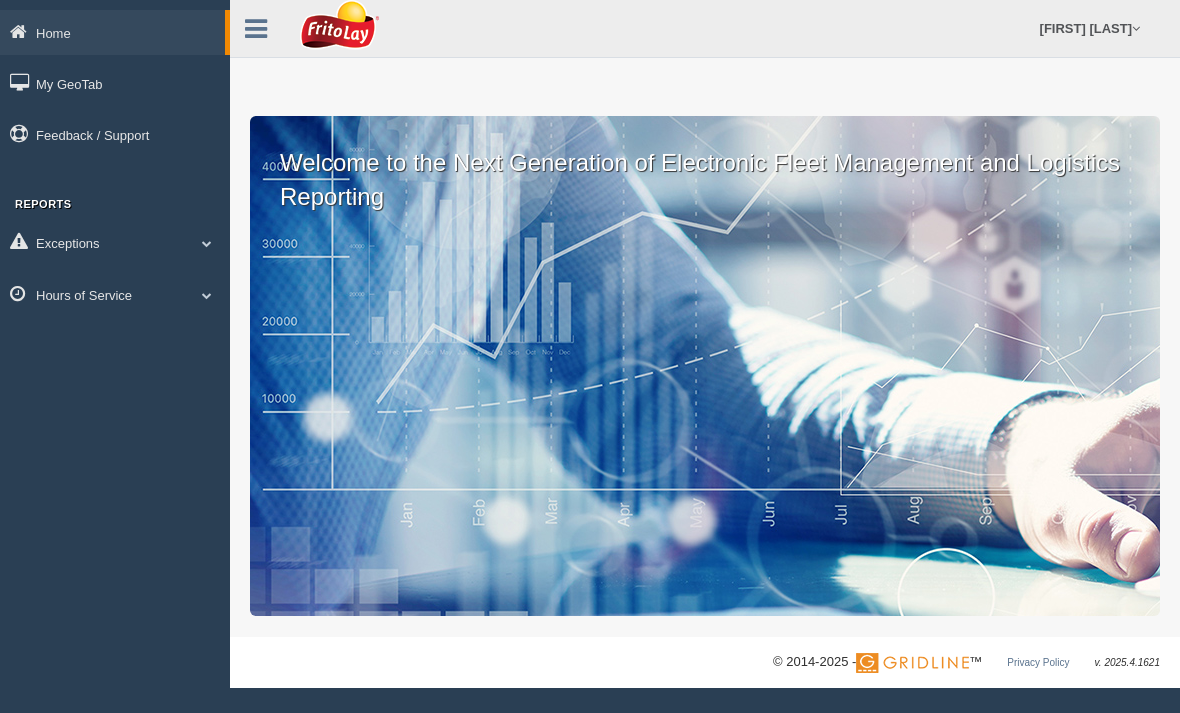 click at bounding box center (207, 243) 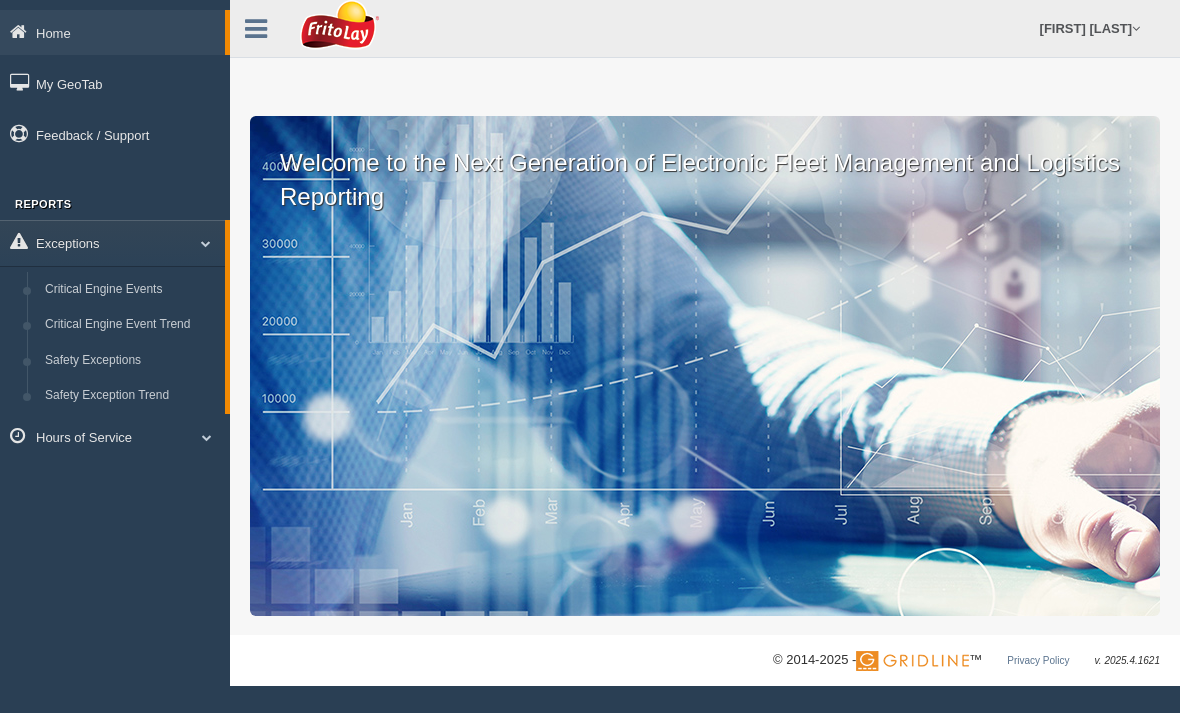 click on "Exceptions" at bounding box center [112, 242] 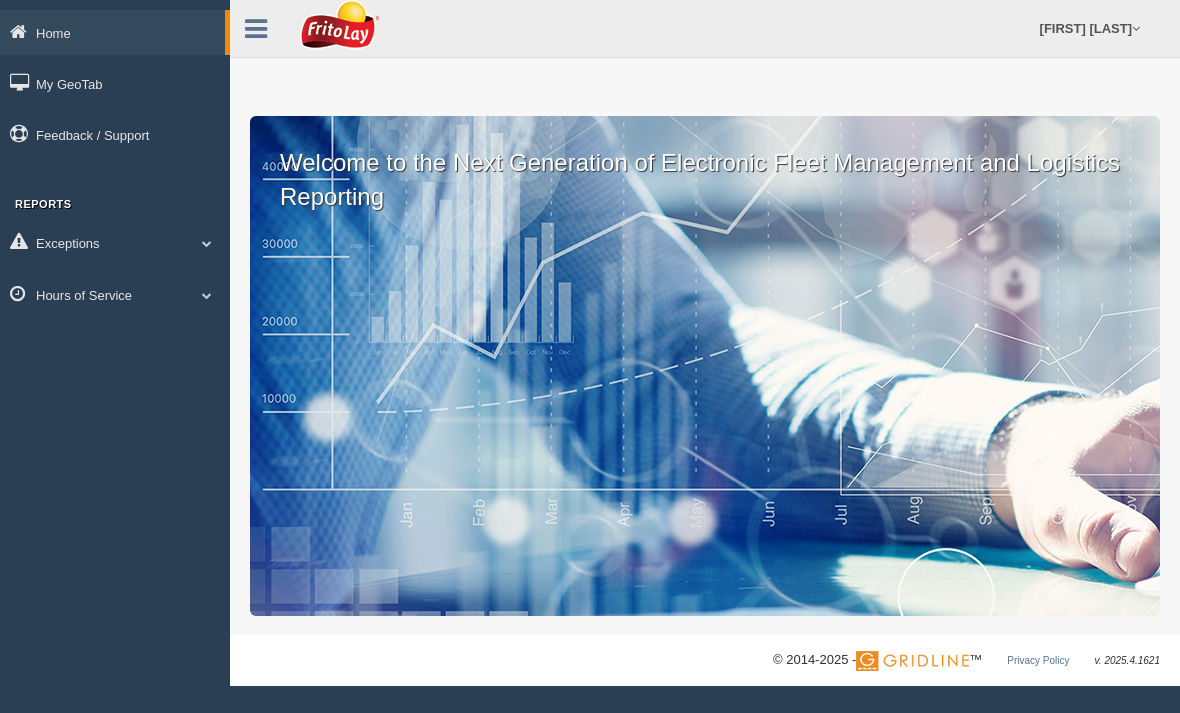 click at bounding box center [207, 243] 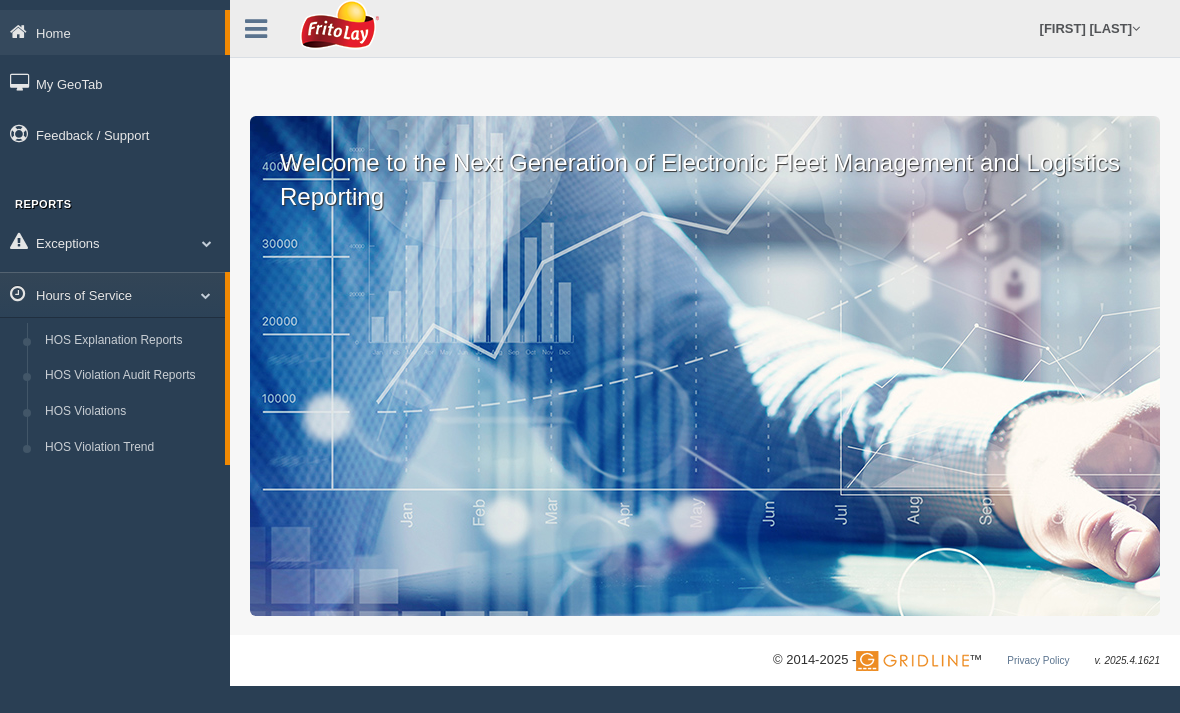 click on "HOS Violations" at bounding box center (130, 412) 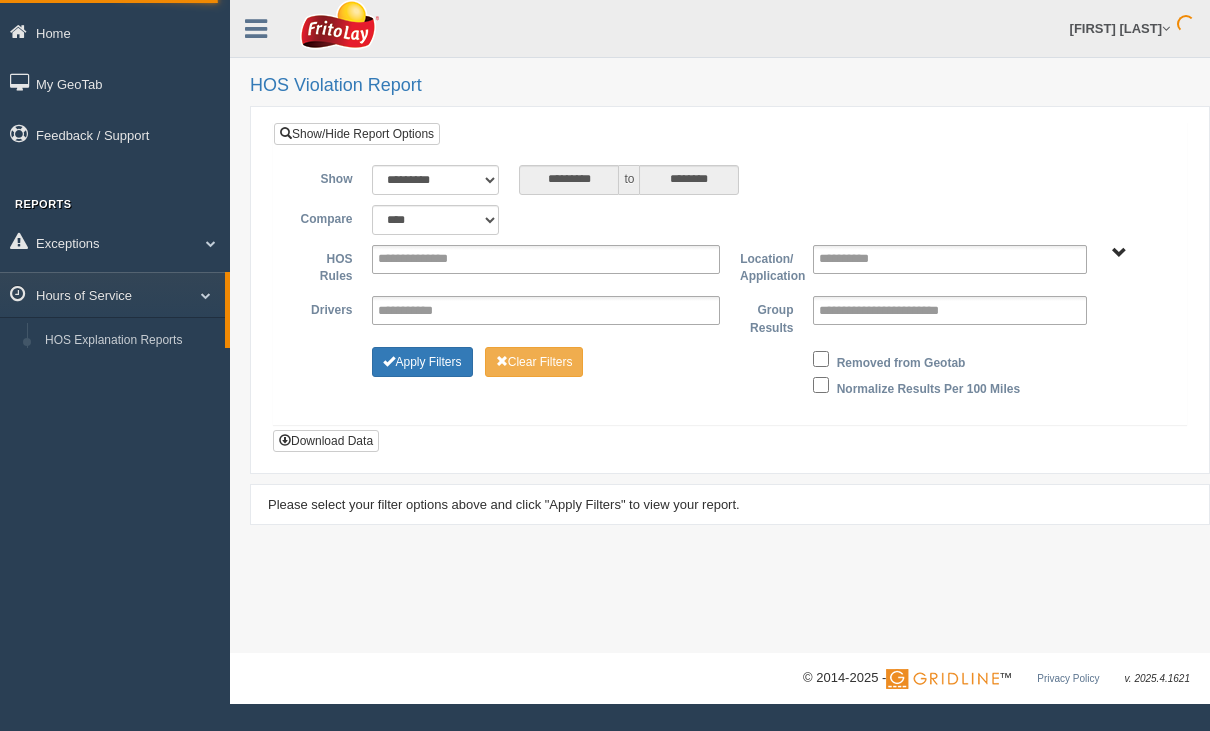 scroll, scrollTop: 0, scrollLeft: 0, axis: both 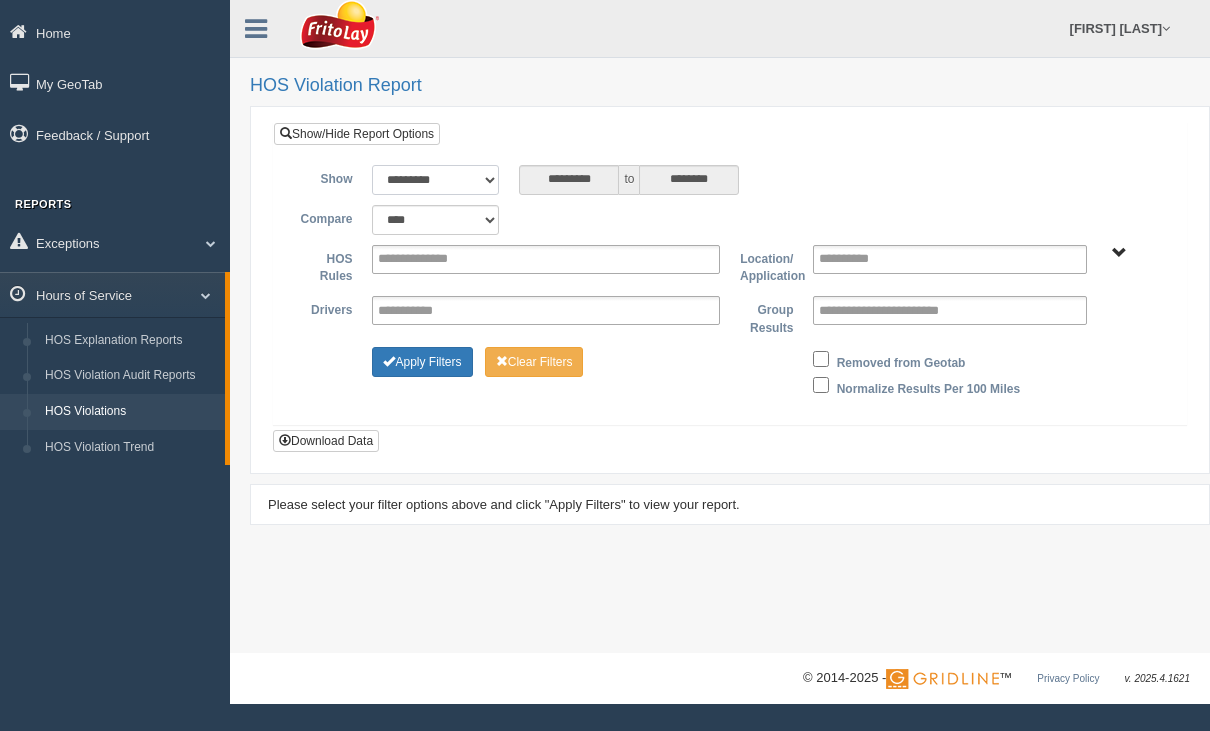 click on "**********" at bounding box center [435, 180] 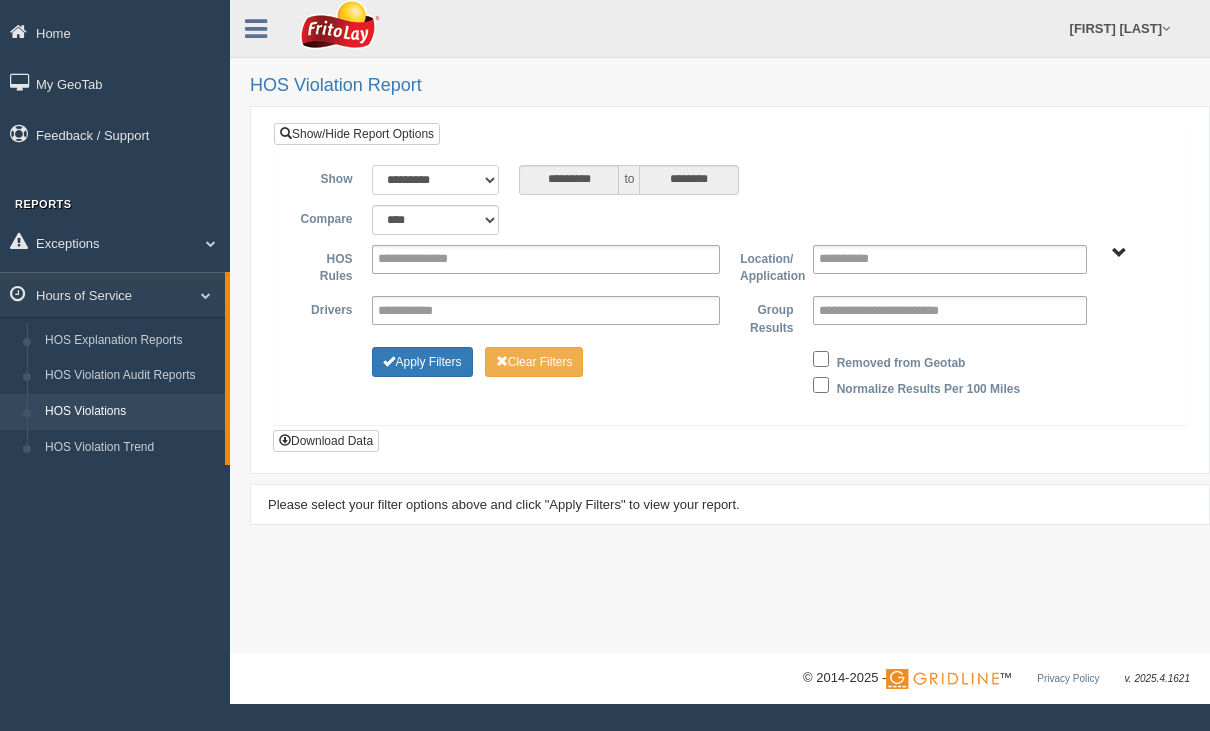 select on "**********" 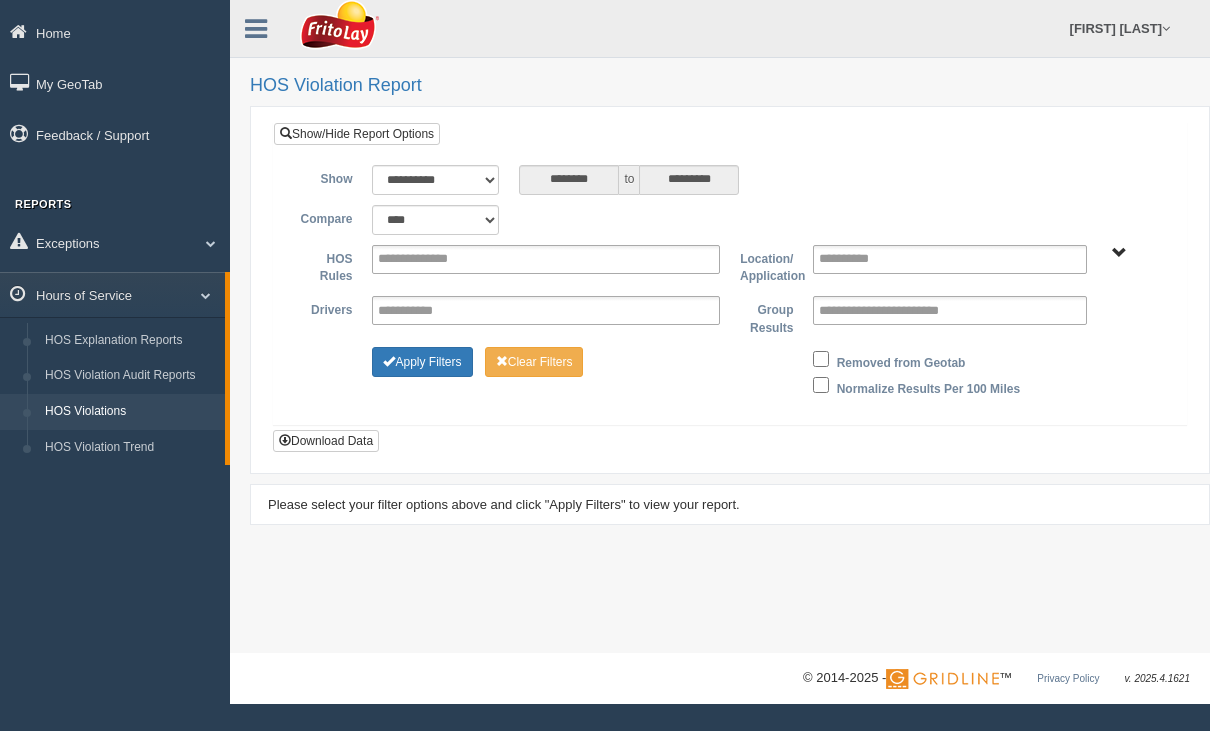 click on "Apply Filters" at bounding box center [422, 362] 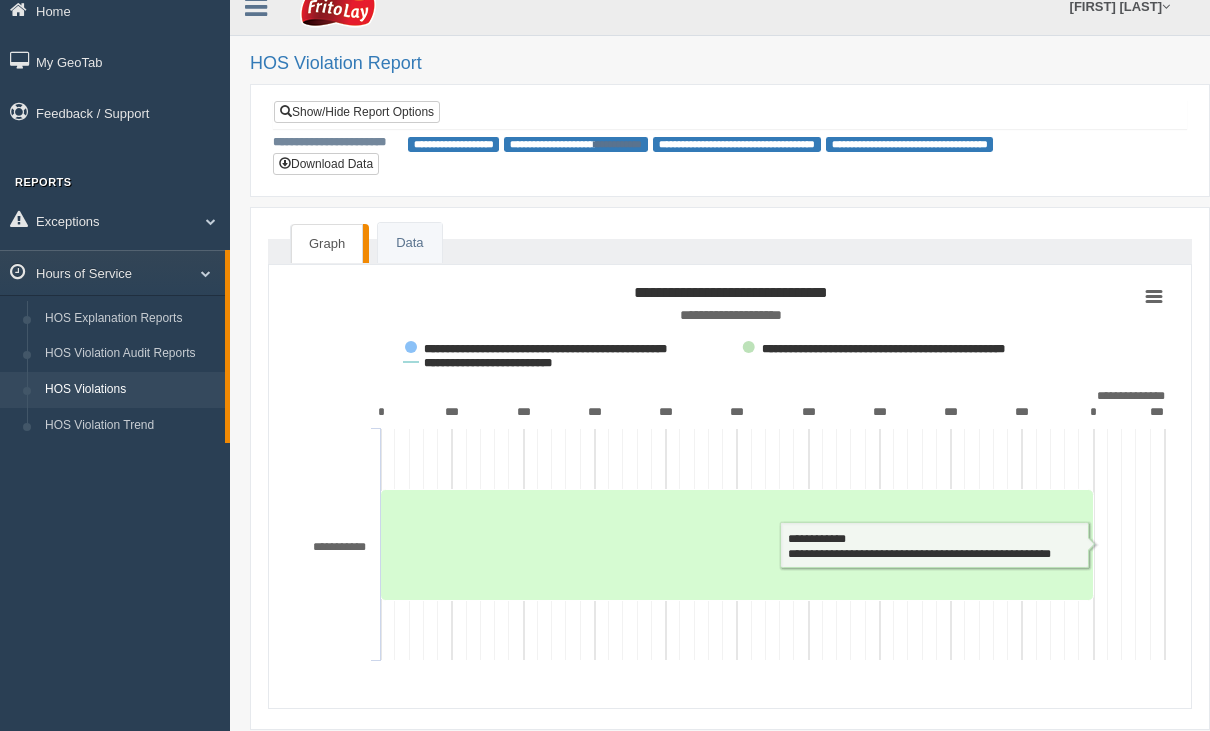 scroll, scrollTop: 0, scrollLeft: 0, axis: both 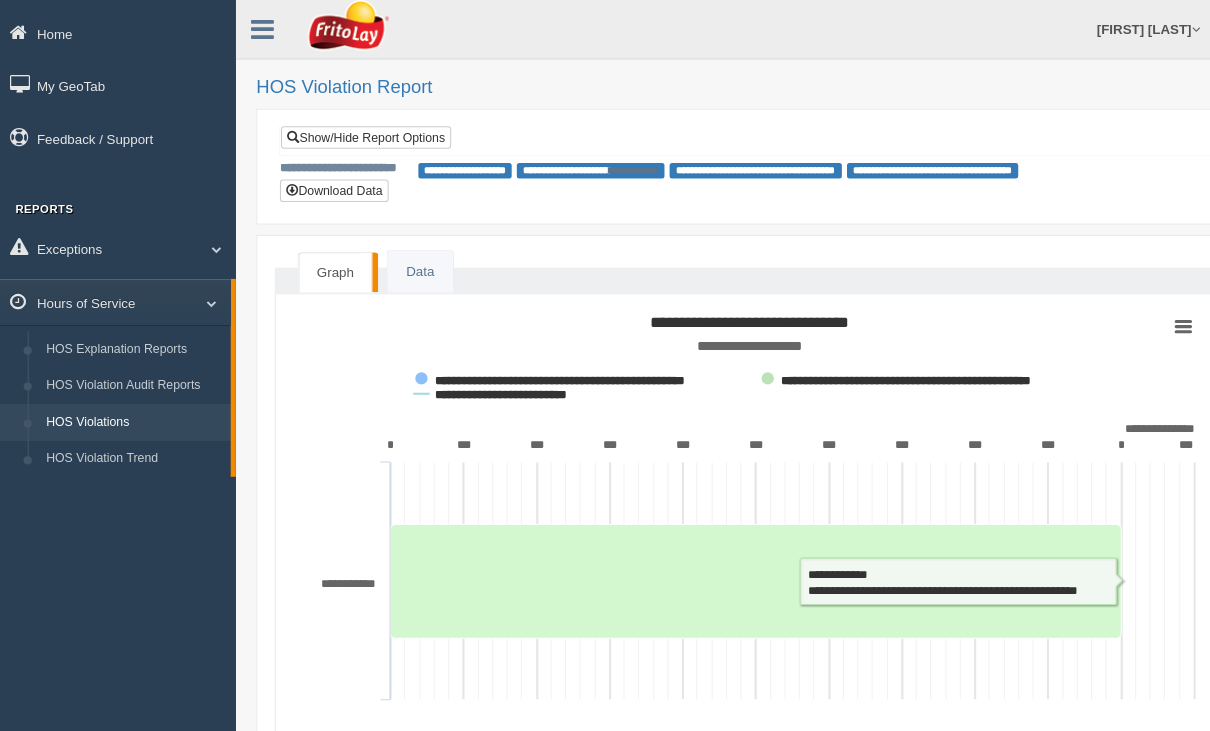 click on "**********" at bounding box center (737, 166) 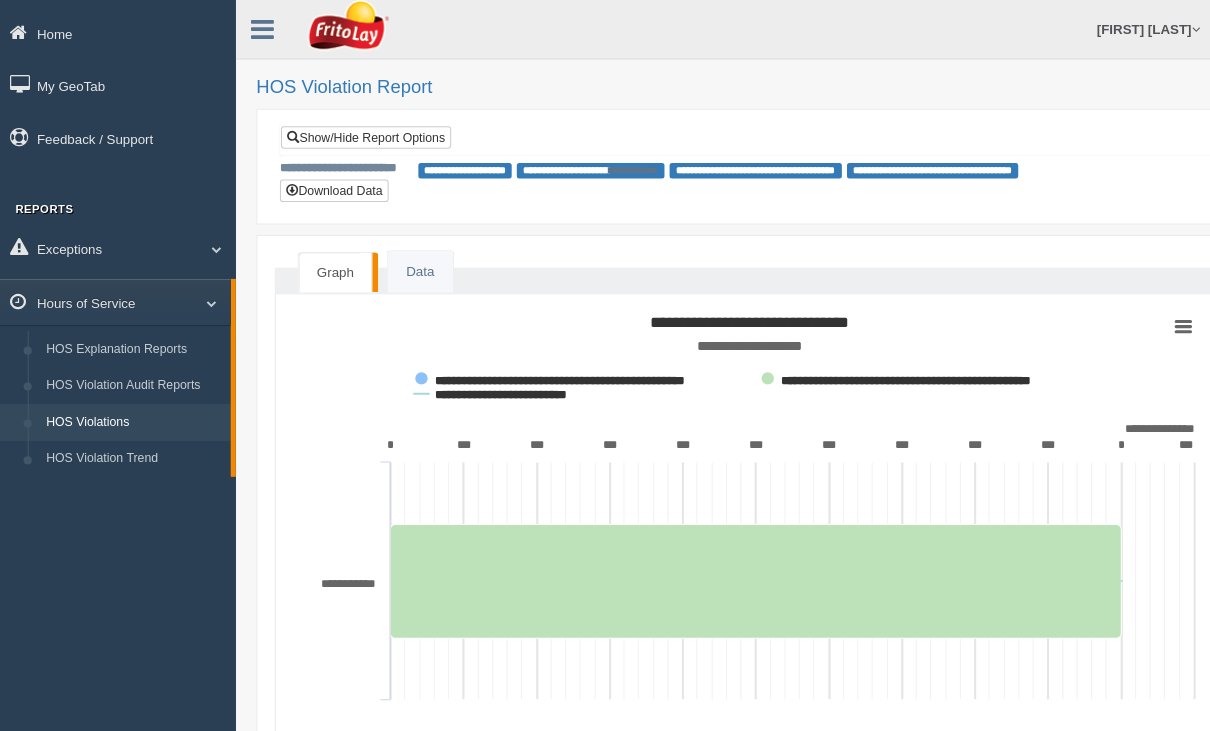 click on "**********" at bounding box center [730, 162] 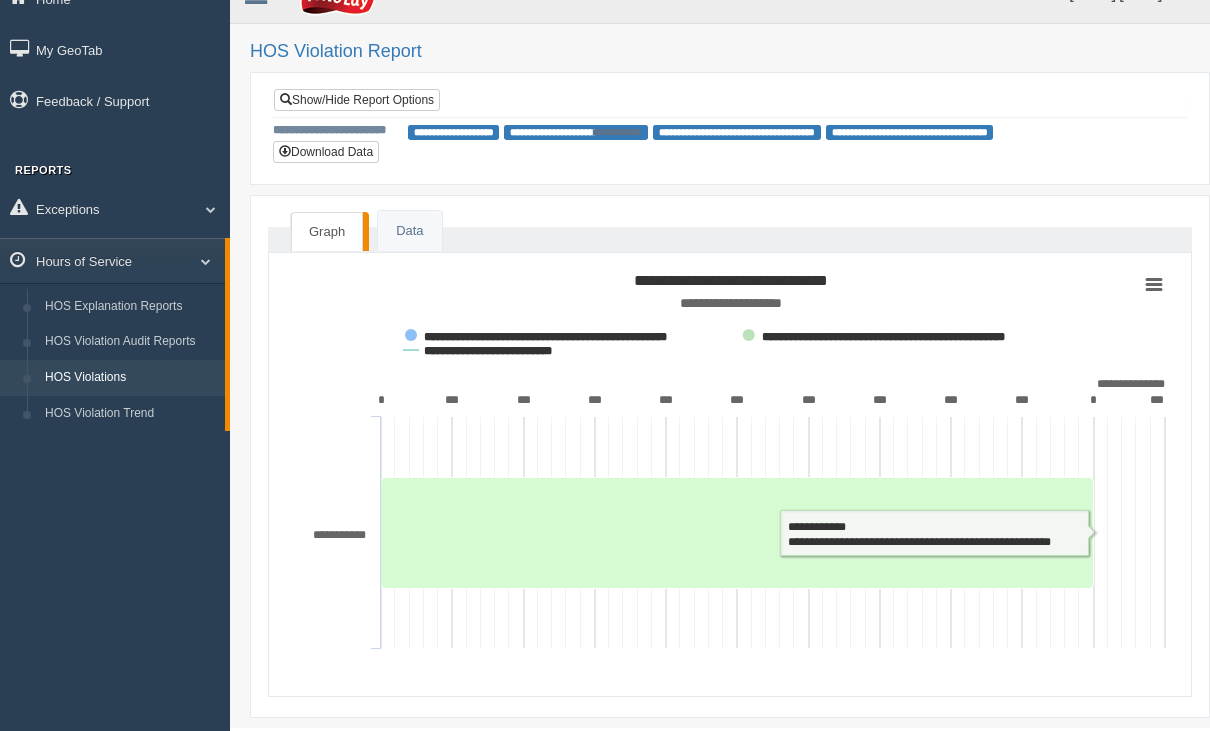 scroll, scrollTop: 33, scrollLeft: 0, axis: vertical 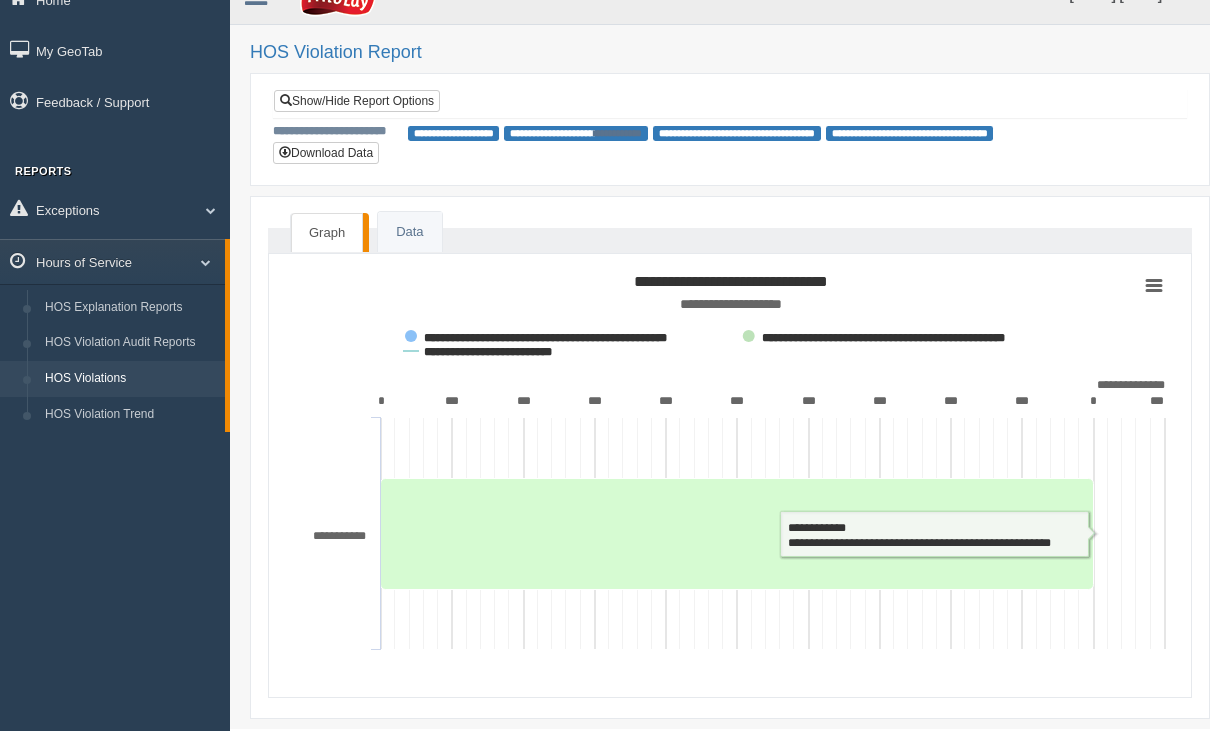 click on "Data" at bounding box center [409, 232] 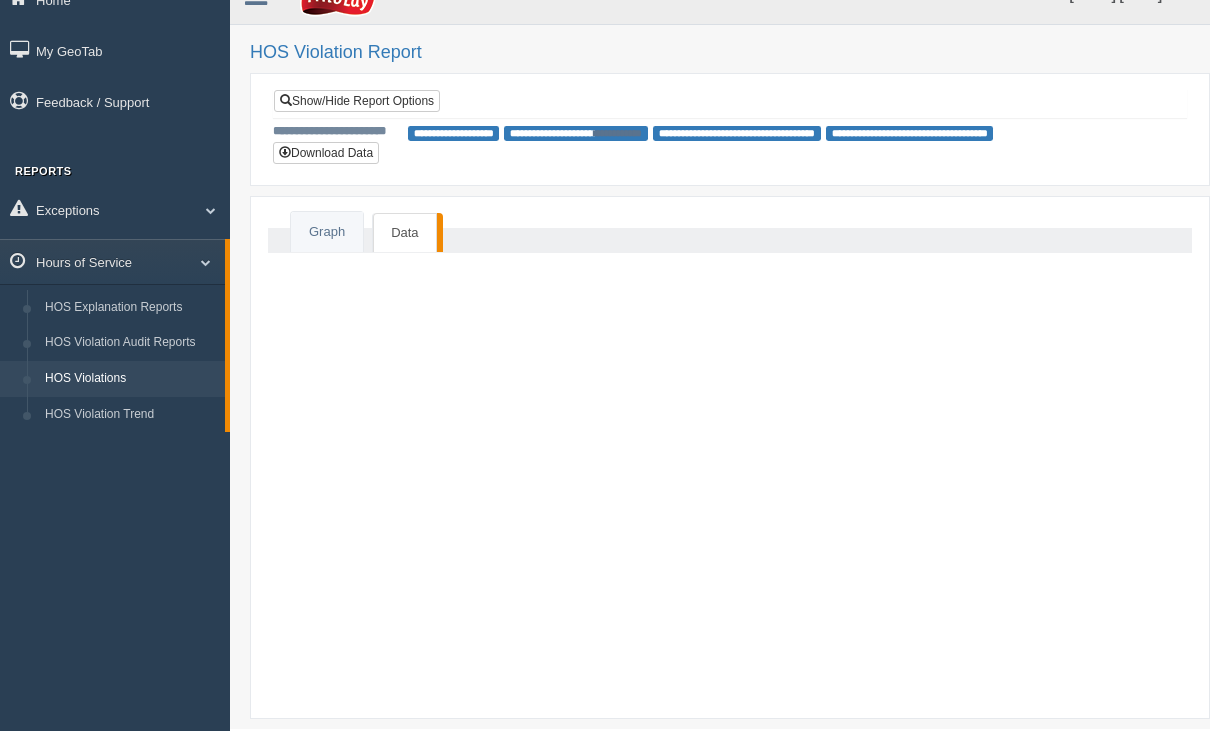 scroll, scrollTop: 0, scrollLeft: 0, axis: both 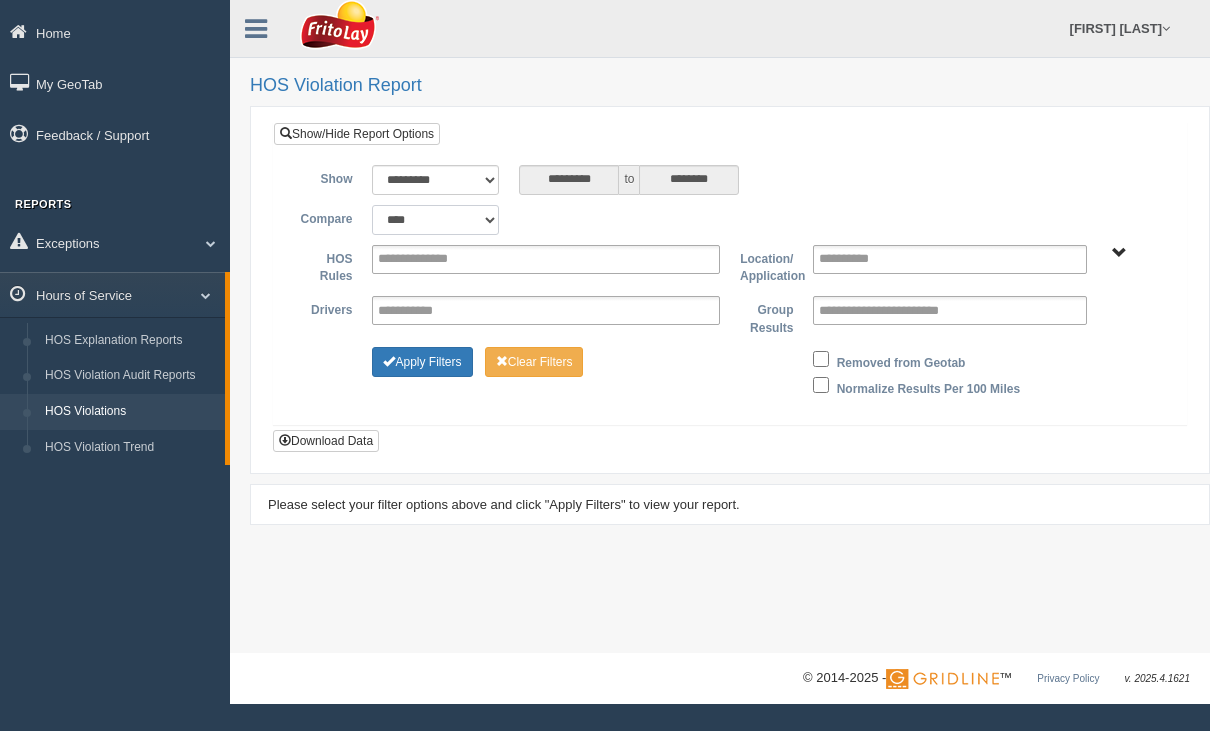 click on "**********" at bounding box center [435, 220] 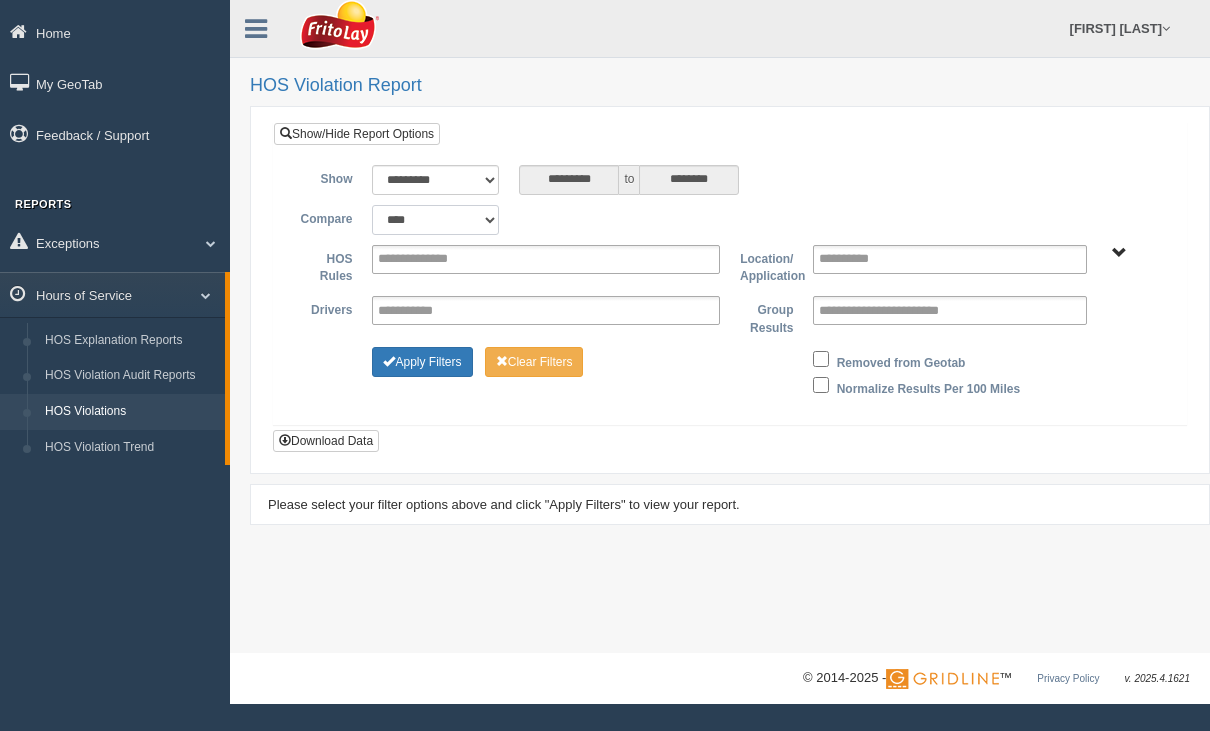 select on "**********" 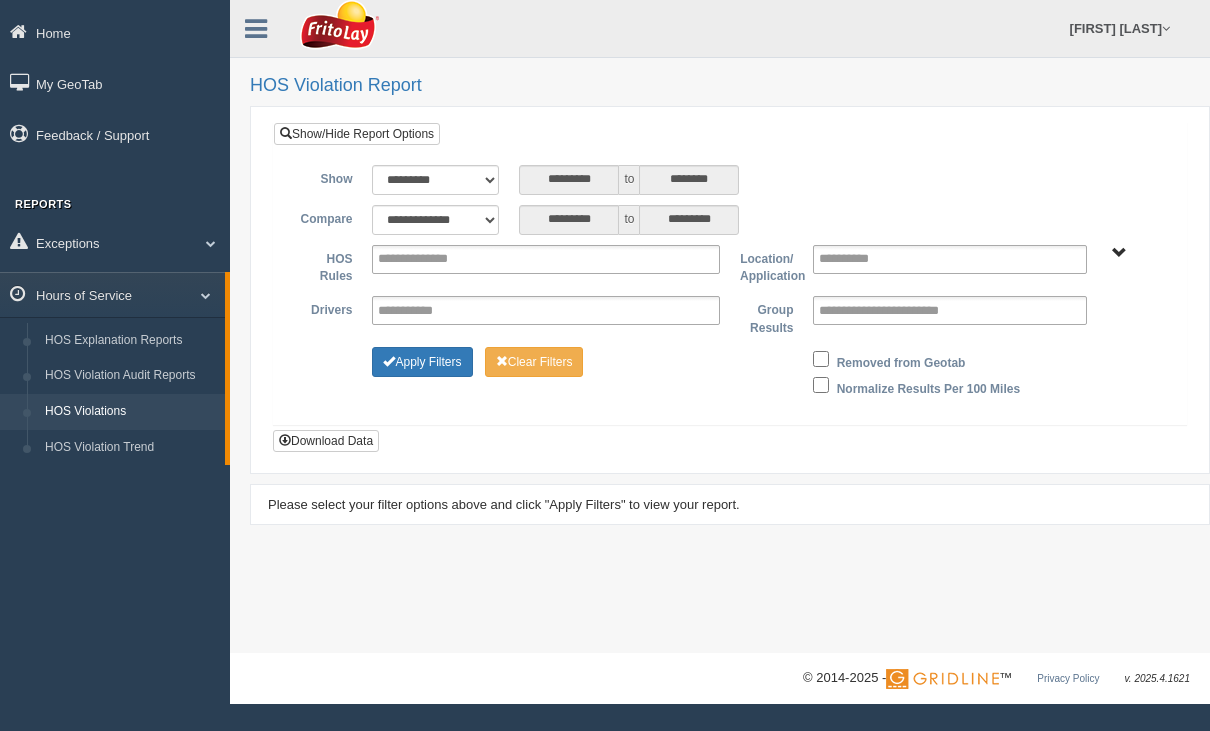 click on "Apply Filters" at bounding box center (422, 362) 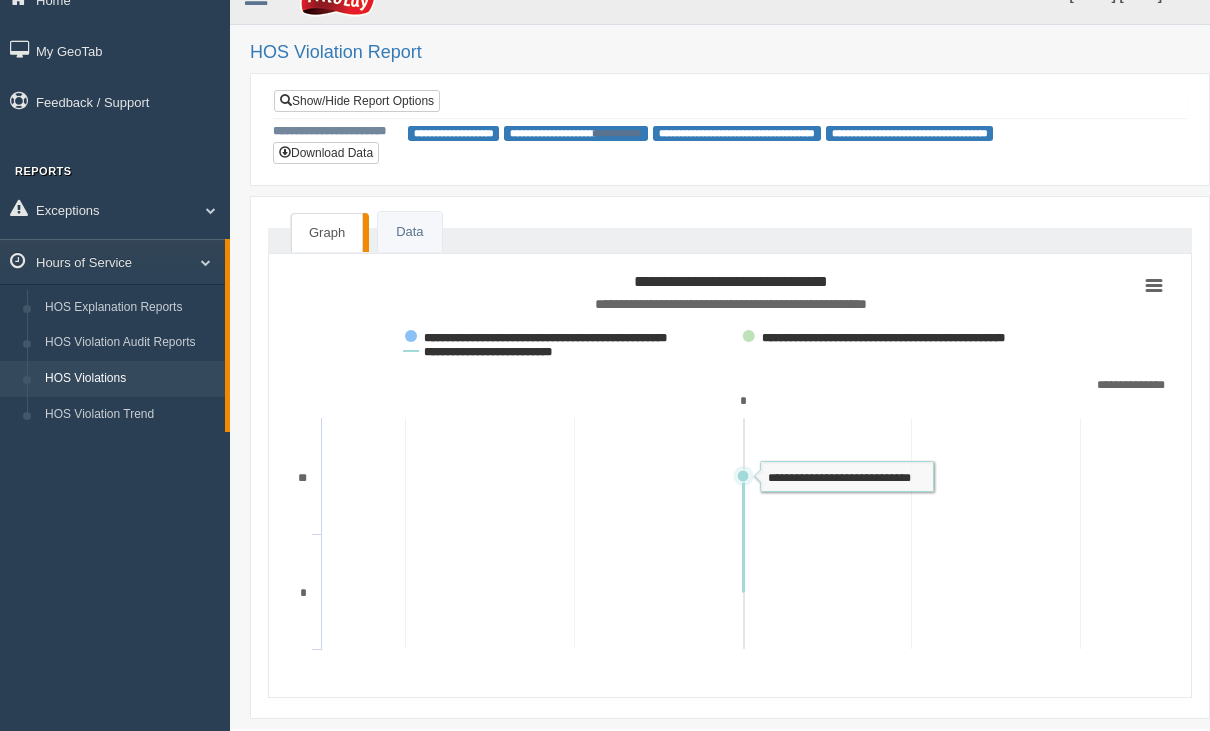 scroll, scrollTop: 34, scrollLeft: 0, axis: vertical 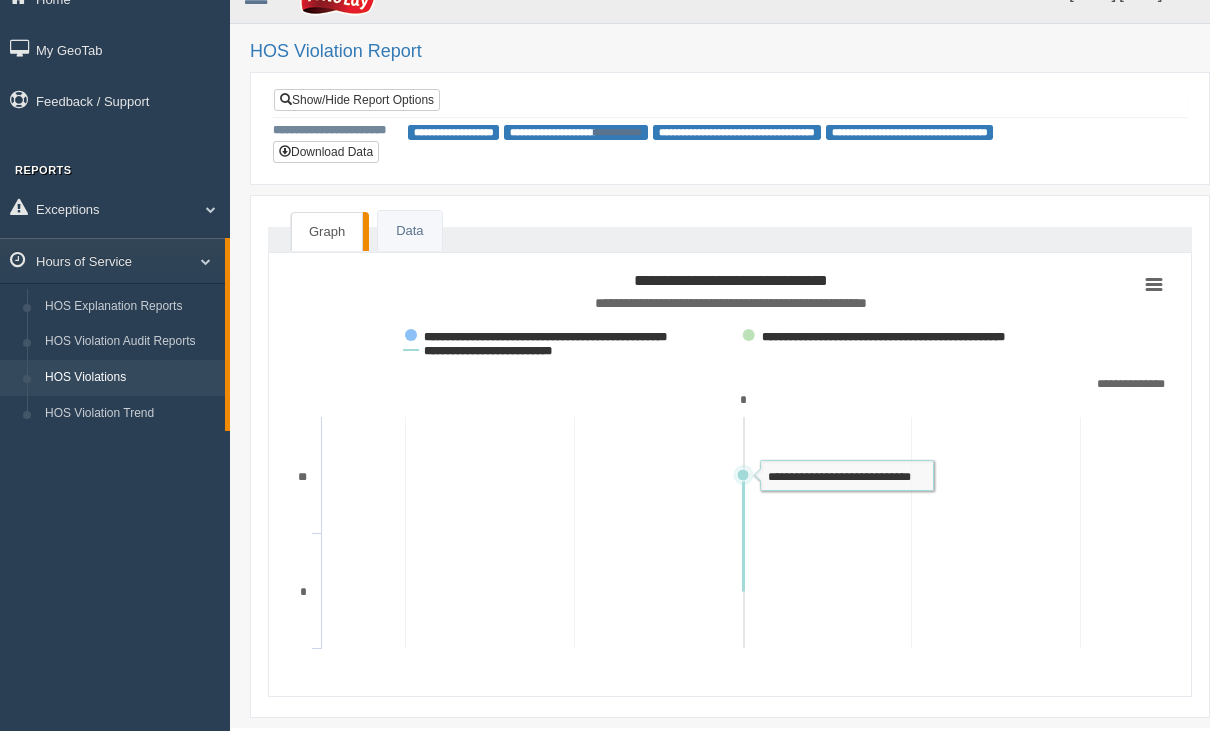 click on "Data" at bounding box center (409, 231) 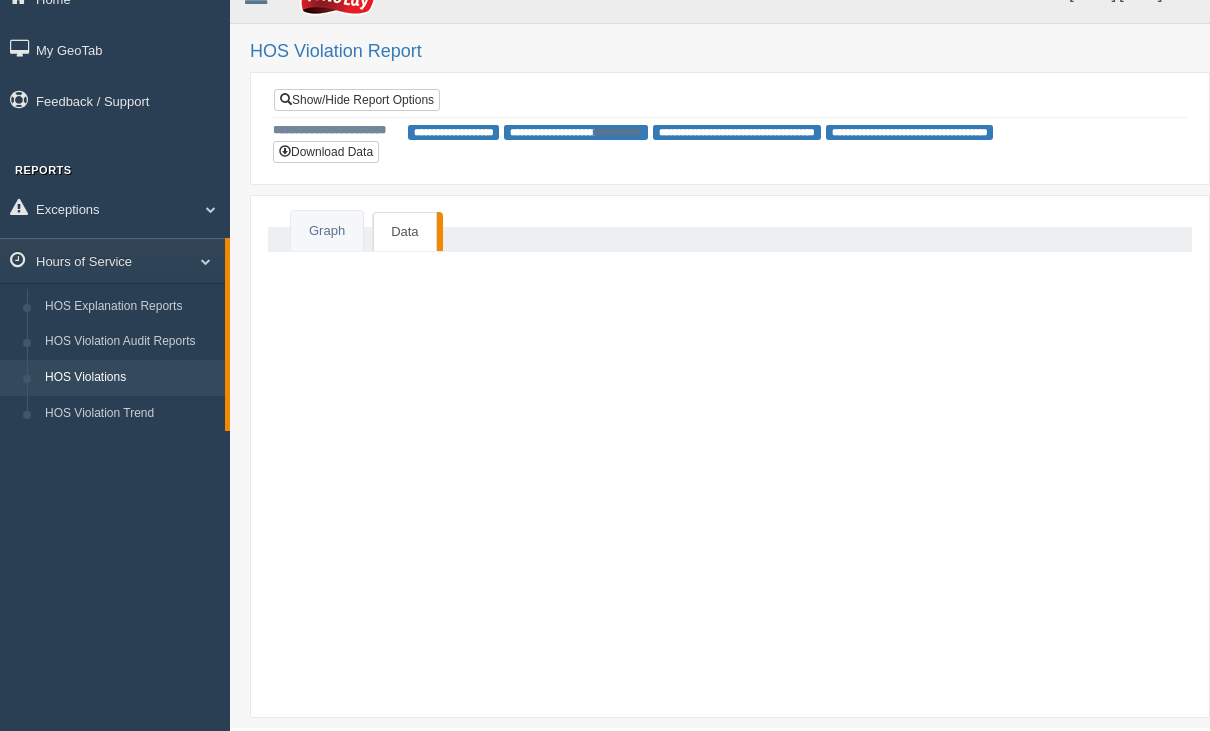 scroll, scrollTop: 0, scrollLeft: 0, axis: both 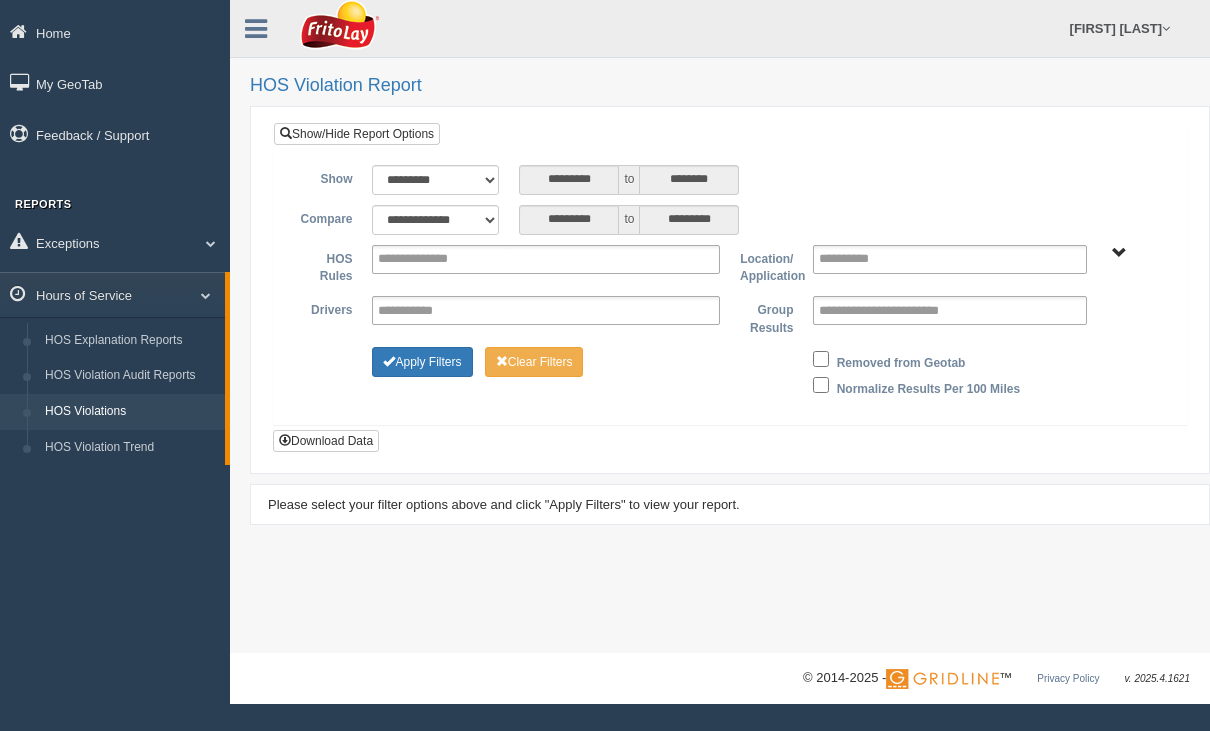 click on "[CITY] DISTRICT [NUMBER]" at bounding box center [1119, 253] 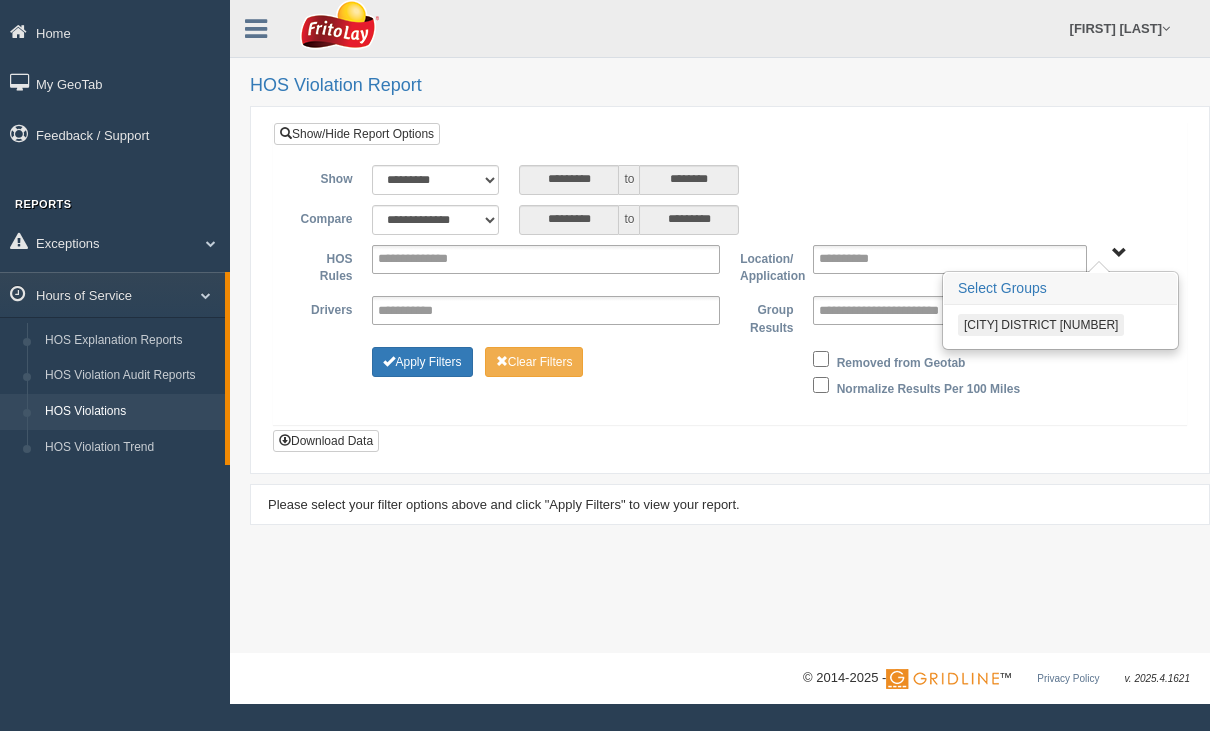 click on "[CITY] DISTRICT [NUMBER]" at bounding box center [1041, 325] 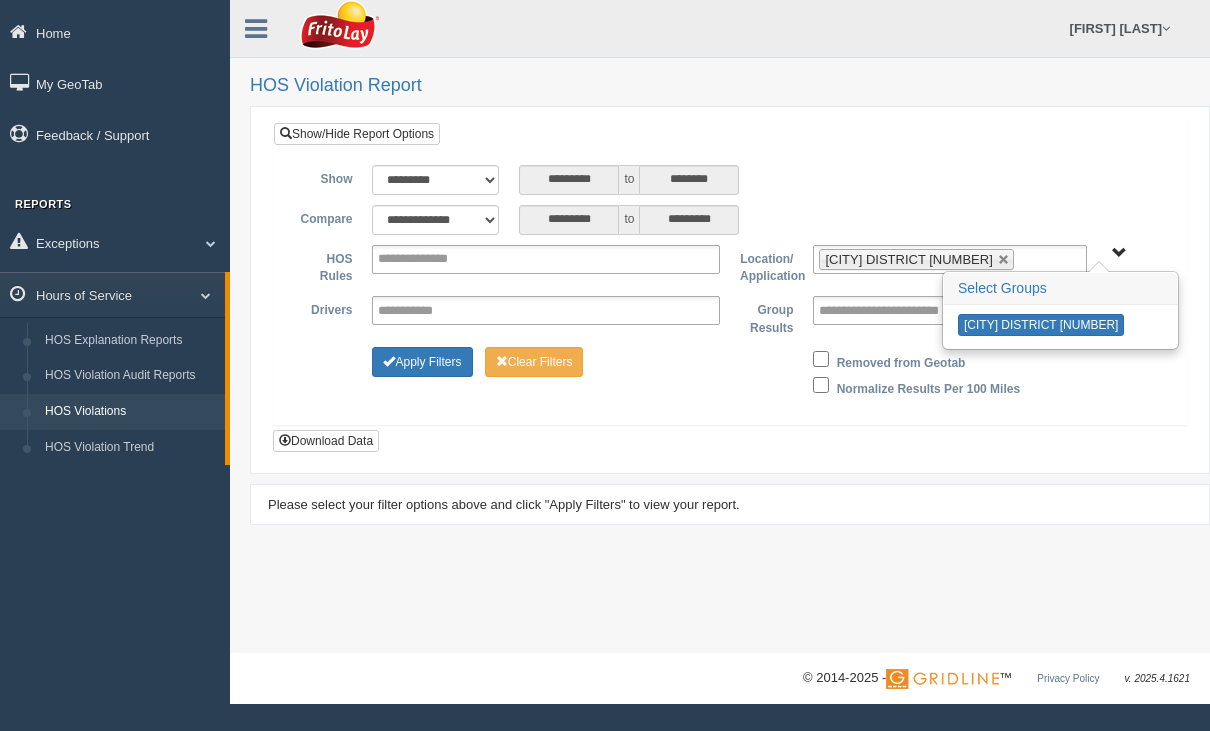 click on "**********" at bounding box center [730, 287] 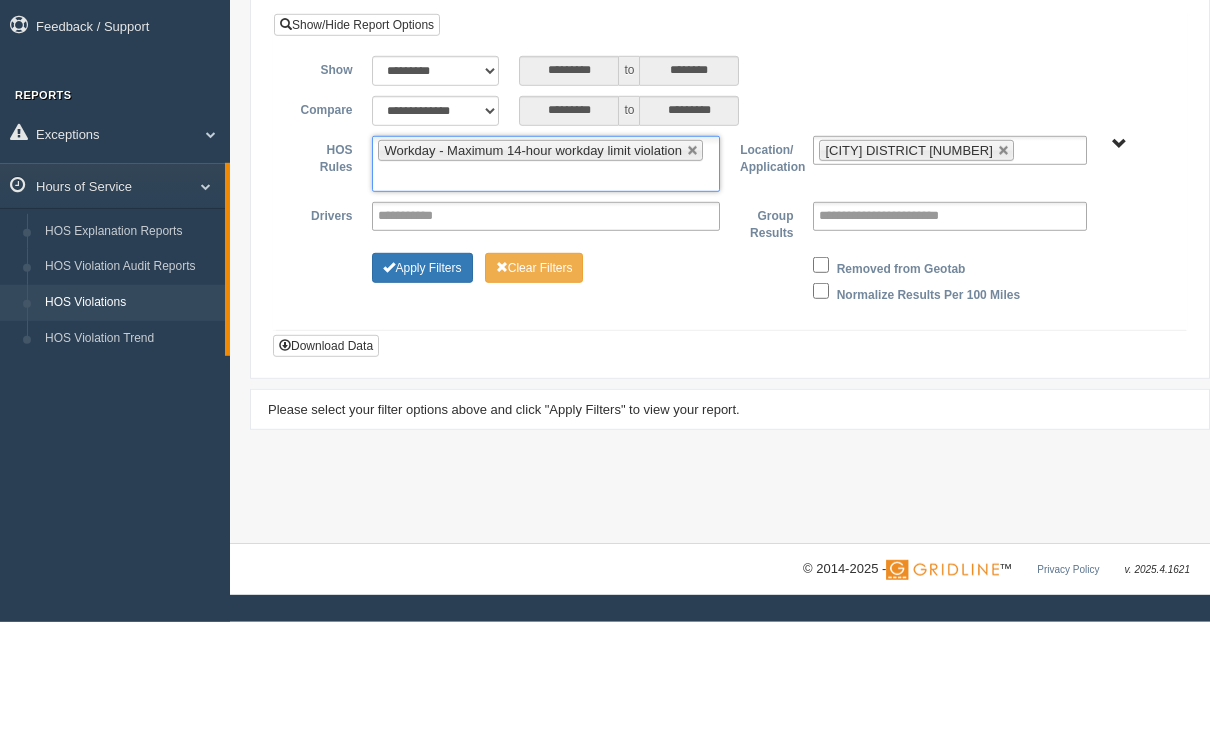 click on "[CITY] DISTRICT [NUMBER]
Select Groups [CITY] DISTRICT [NUMBER]" at bounding box center [730, 273] 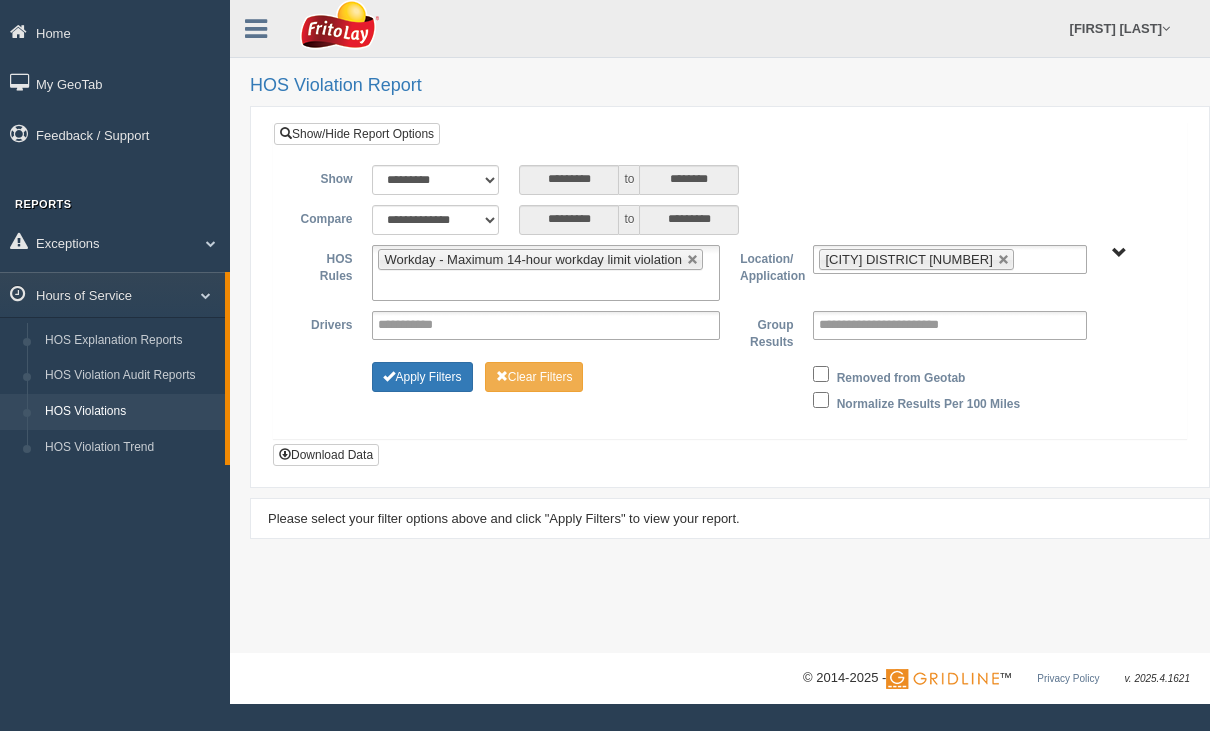 click on "Apply Filters" at bounding box center [422, 377] 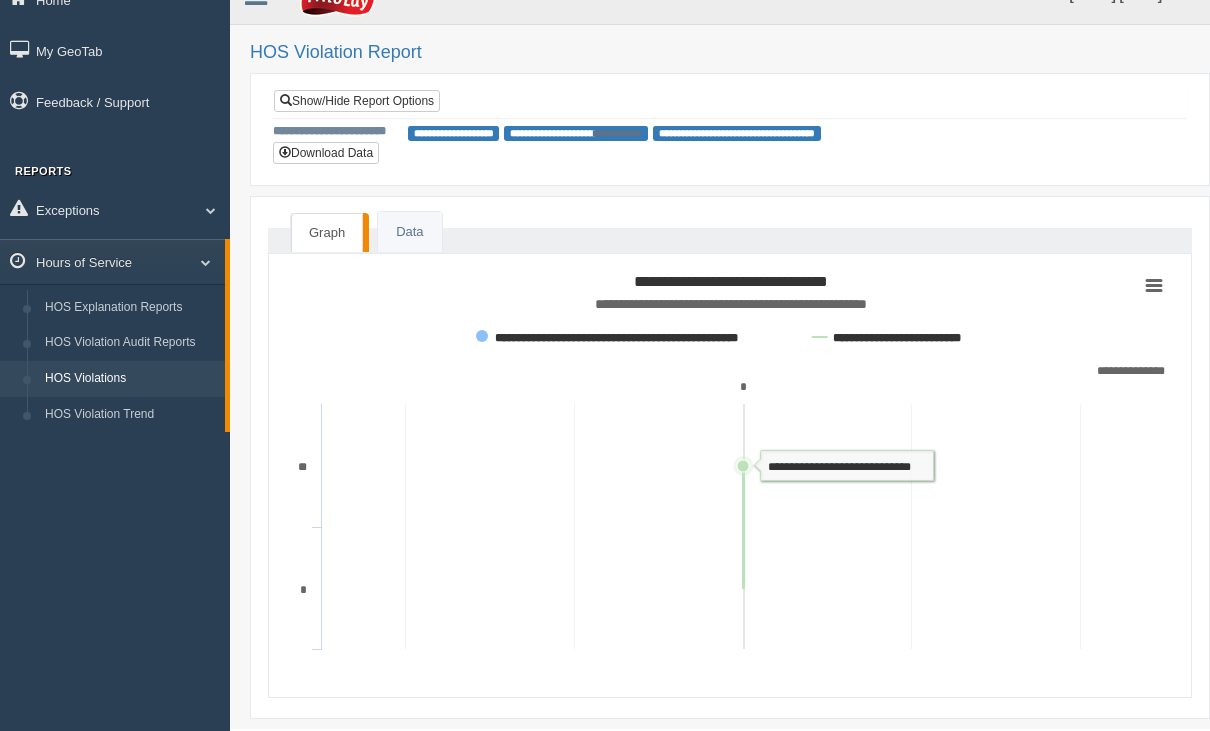 scroll, scrollTop: 34, scrollLeft: 0, axis: vertical 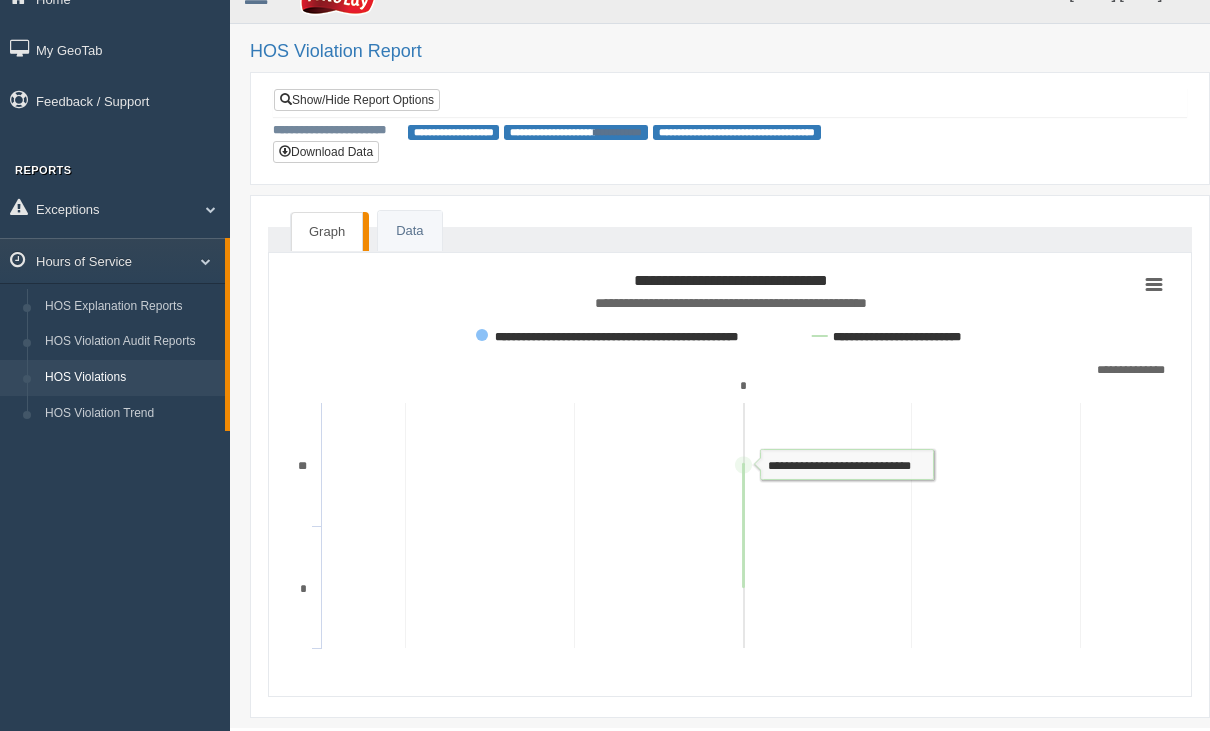 click on "Data" at bounding box center (409, 231) 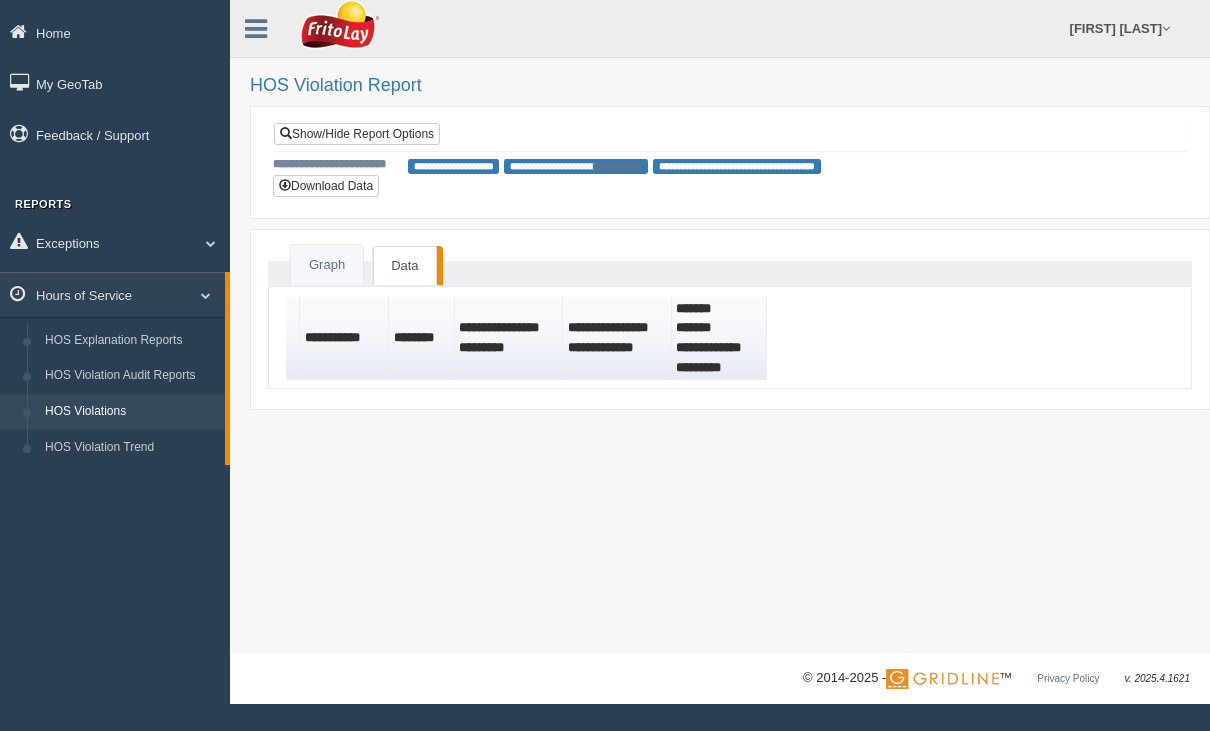 scroll, scrollTop: 0, scrollLeft: 0, axis: both 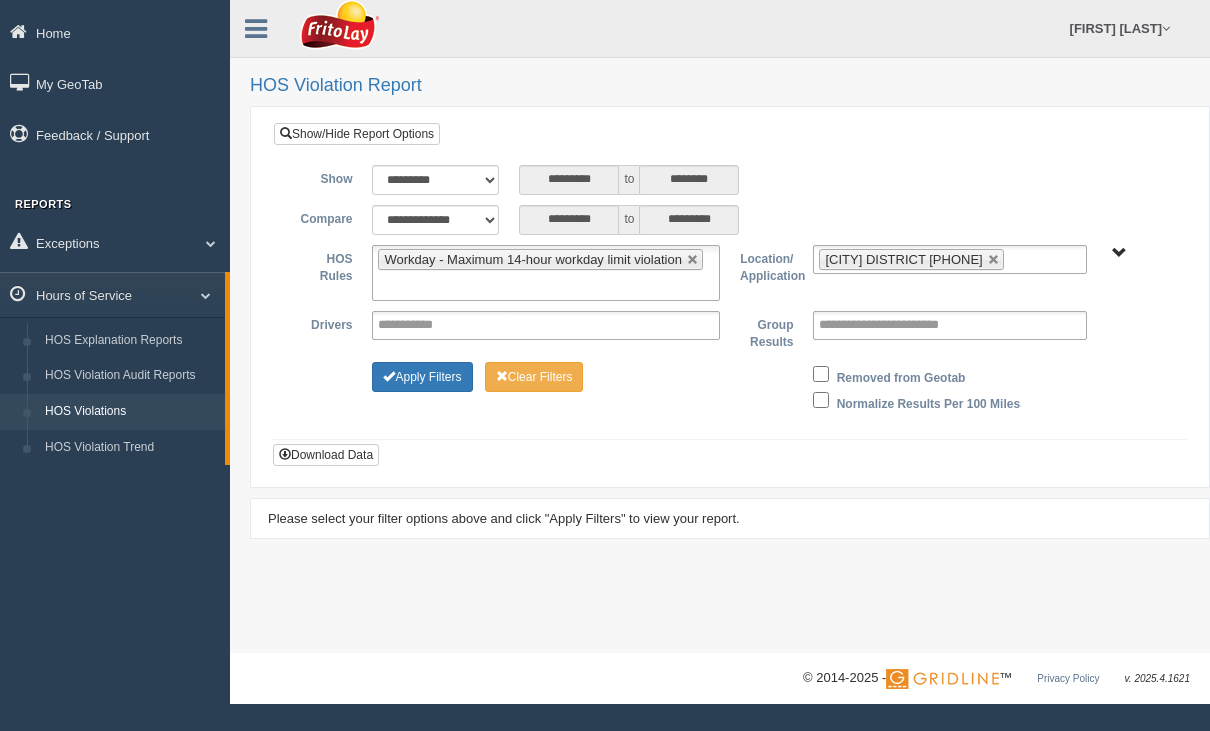 click on "[CITY] DISTRICT [PHONE]" at bounding box center [1119, 253] 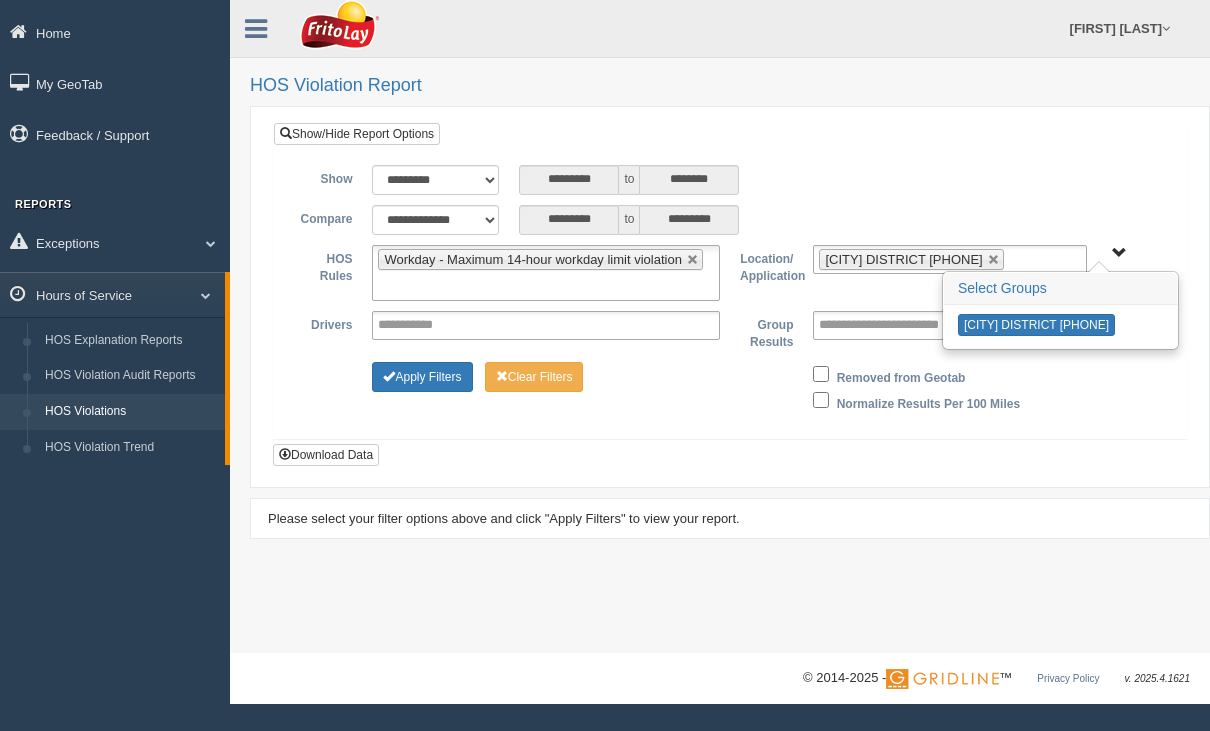 click on "[CITY] DISTRICT [PHONE]" at bounding box center [1036, 325] 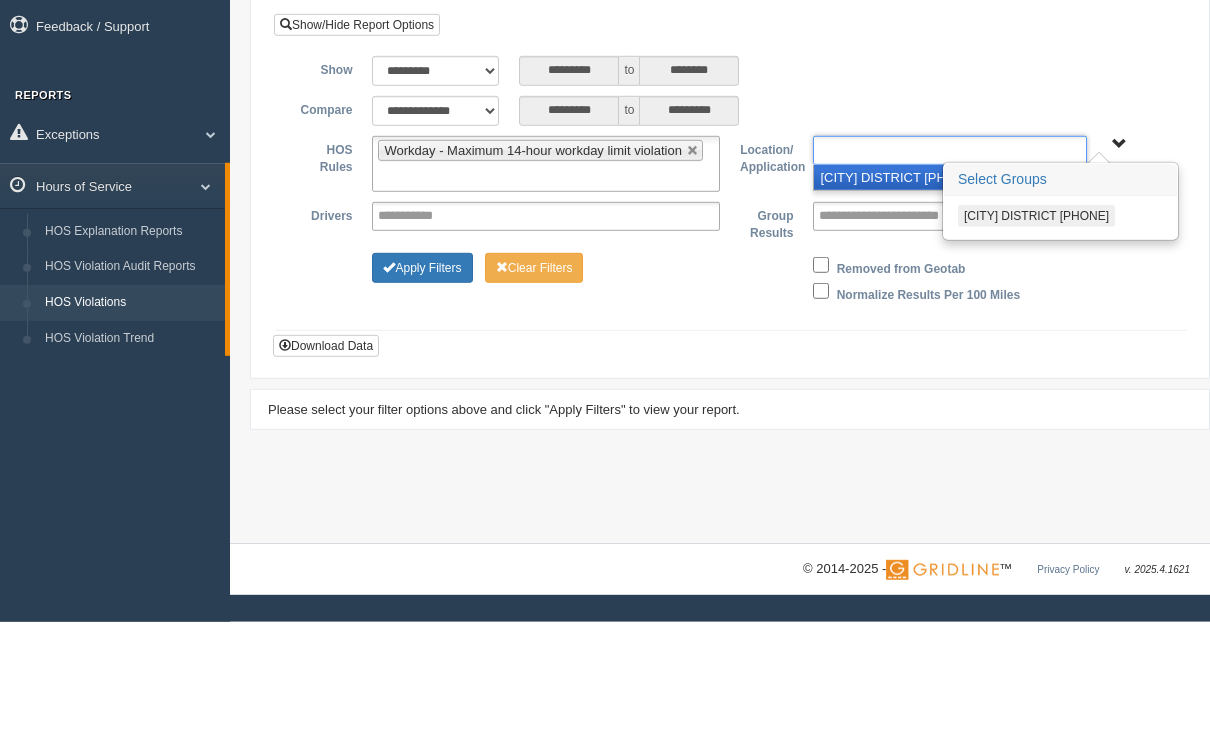 click on "[CITY] DISTRICT [PHONE]" at bounding box center (1036, 325) 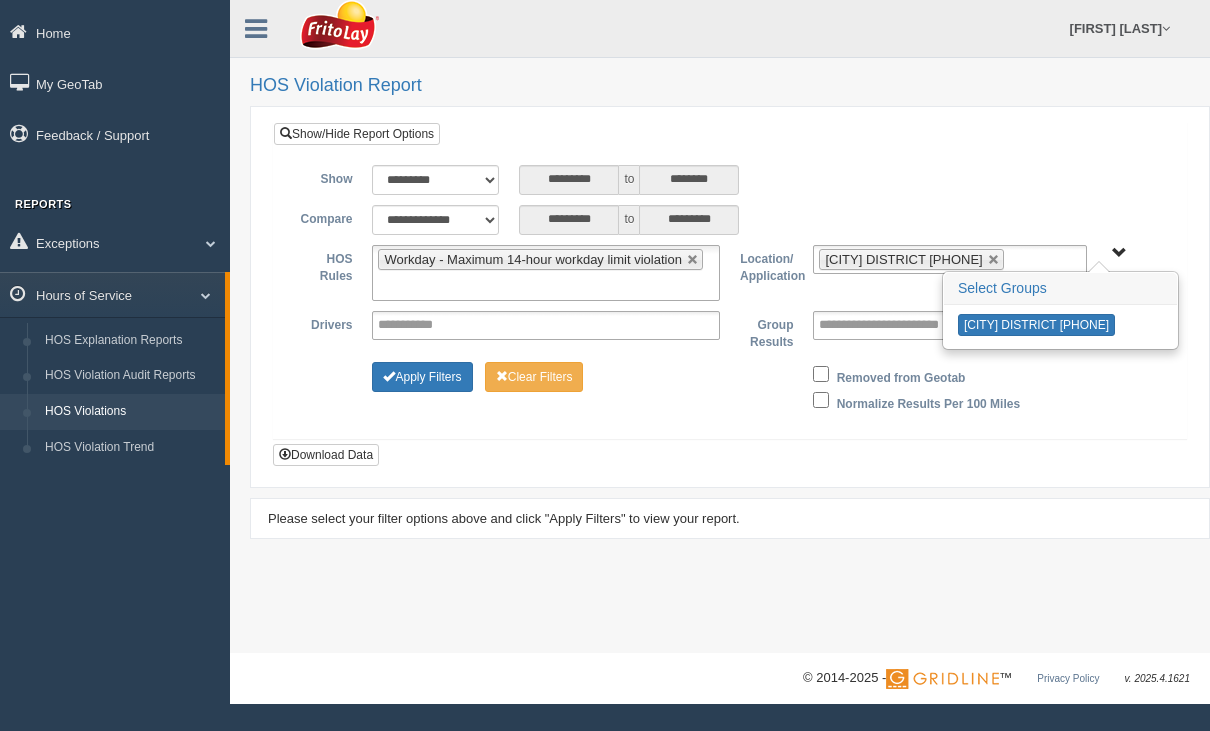 click on "Select Groups" at bounding box center (1060, 289) 